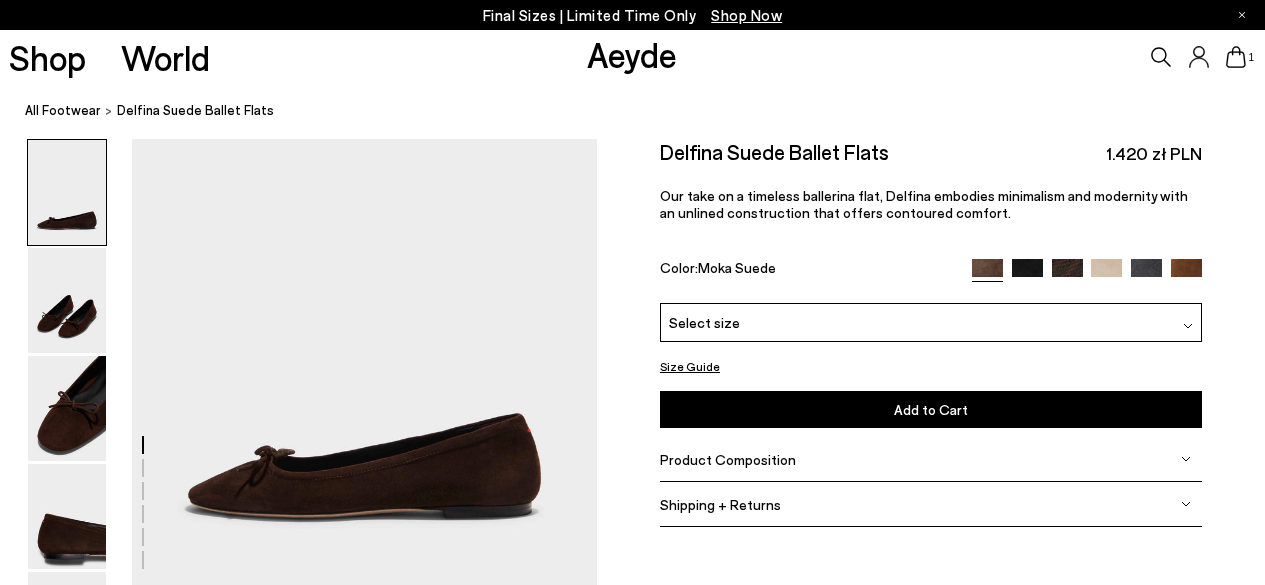 scroll, scrollTop: 0, scrollLeft: 0, axis: both 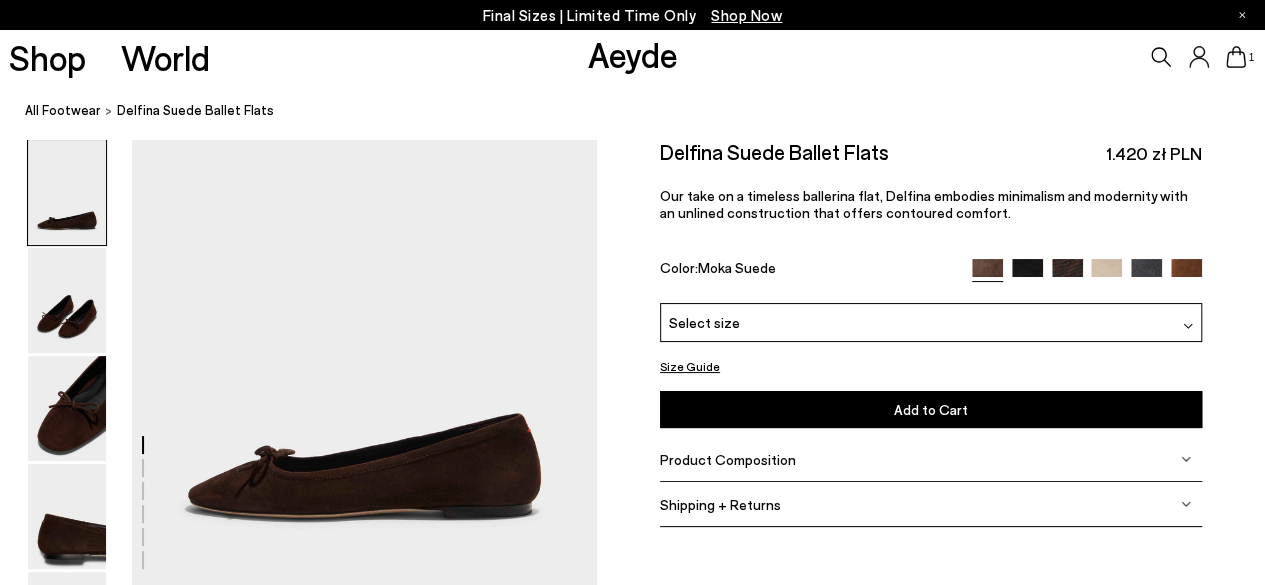 click at bounding box center [1106, 274] 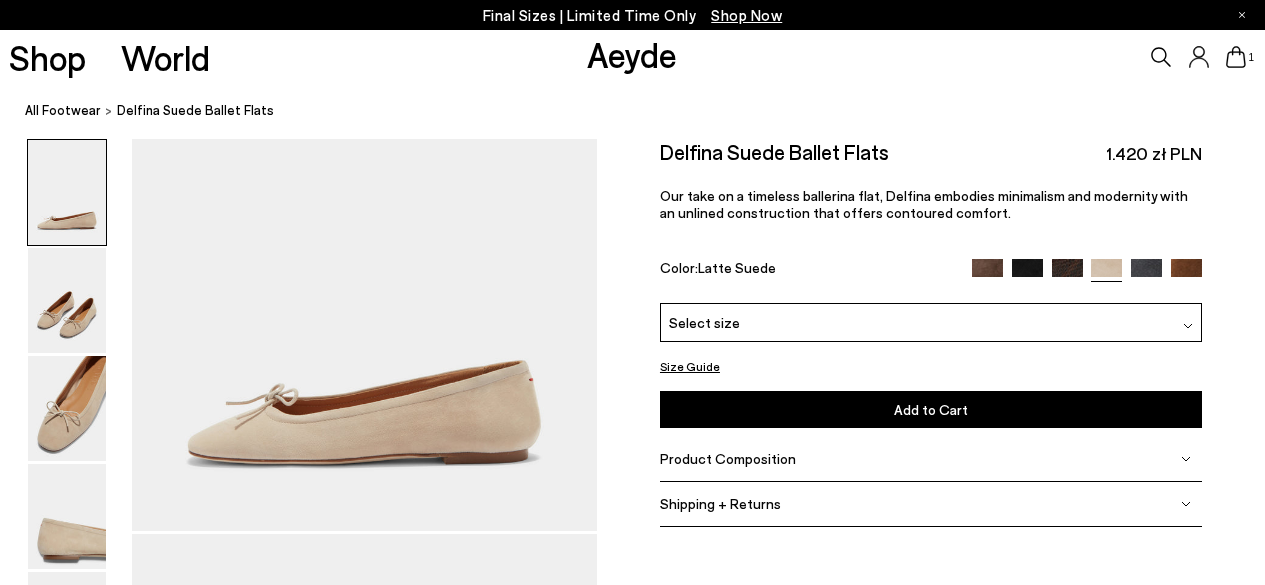 scroll, scrollTop: 0, scrollLeft: 0, axis: both 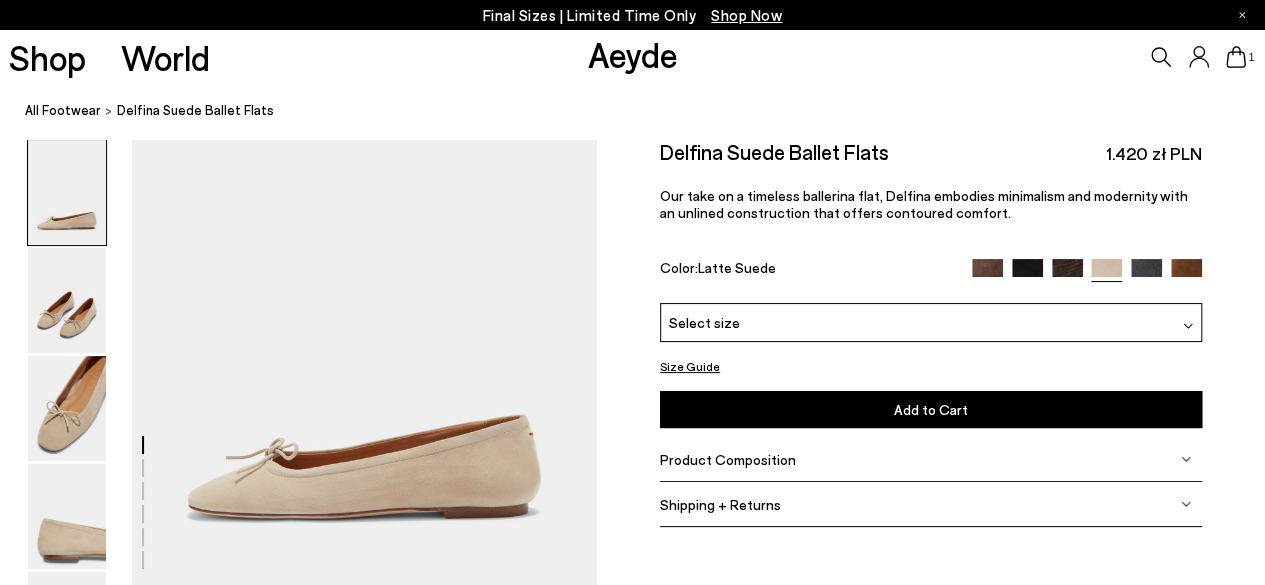 click on "Select size" at bounding box center (931, 322) 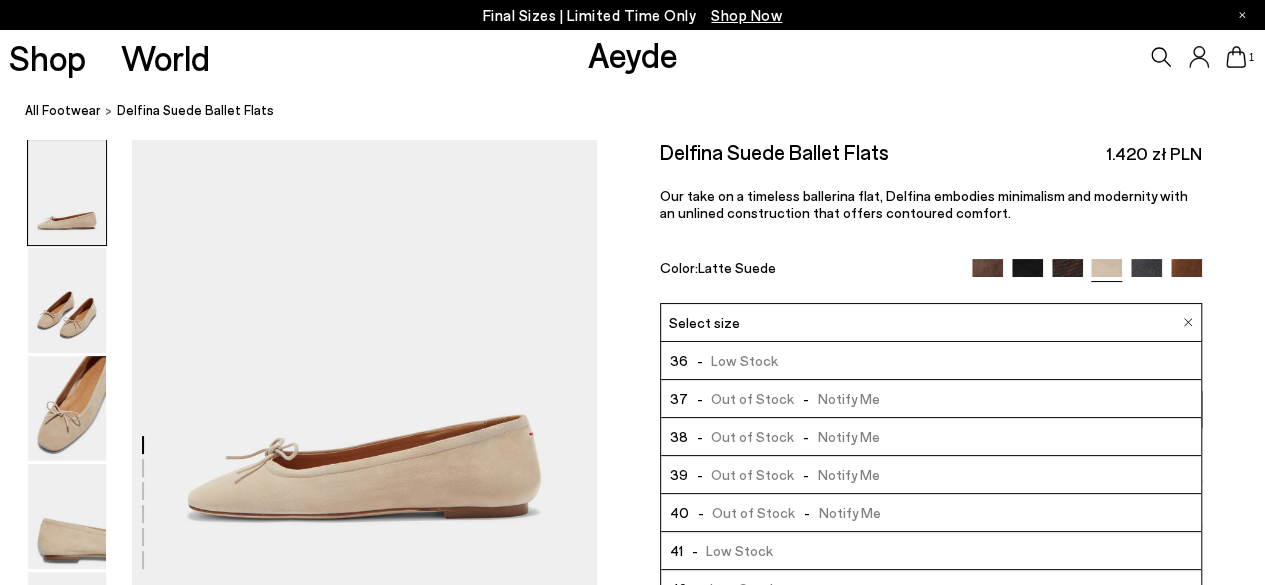click at bounding box center (987, 274) 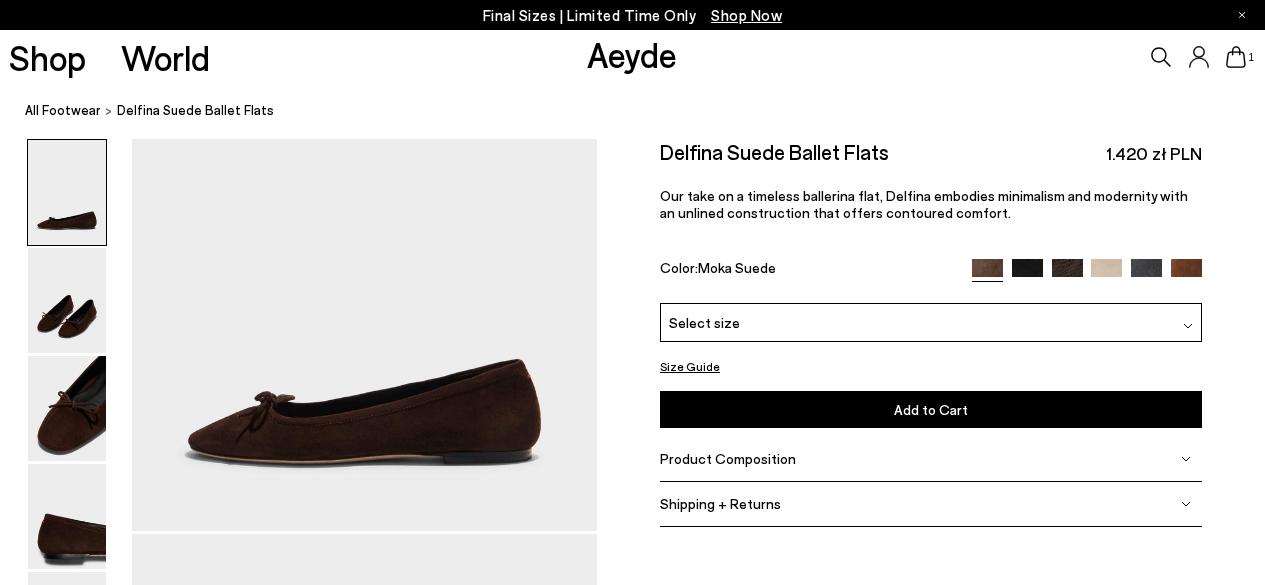 scroll, scrollTop: 0, scrollLeft: 0, axis: both 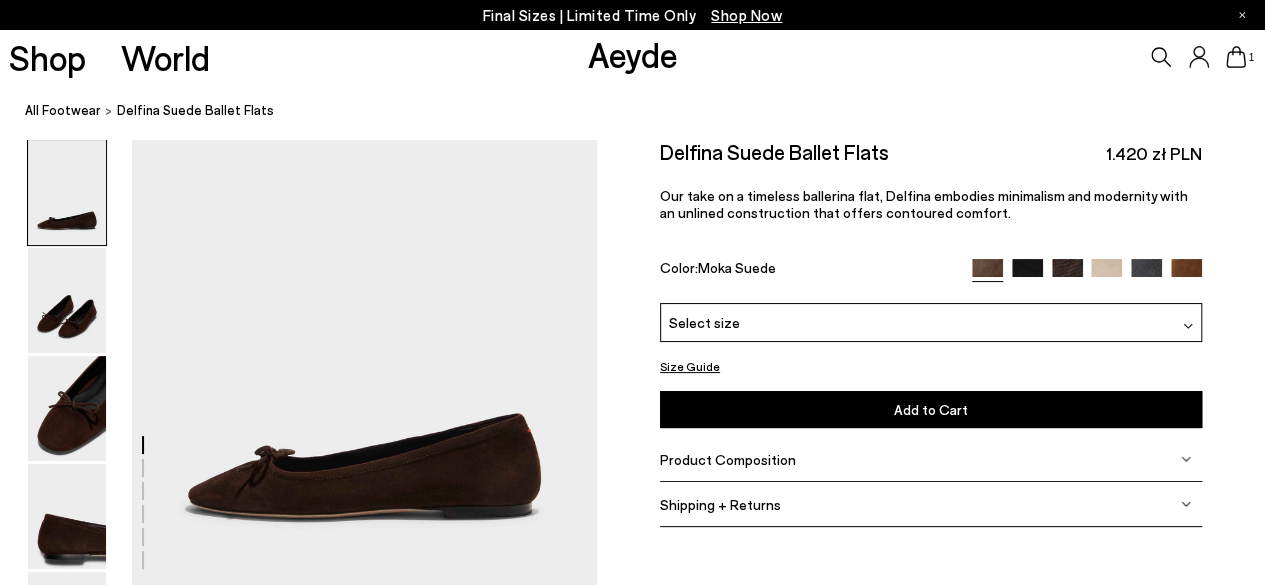 click 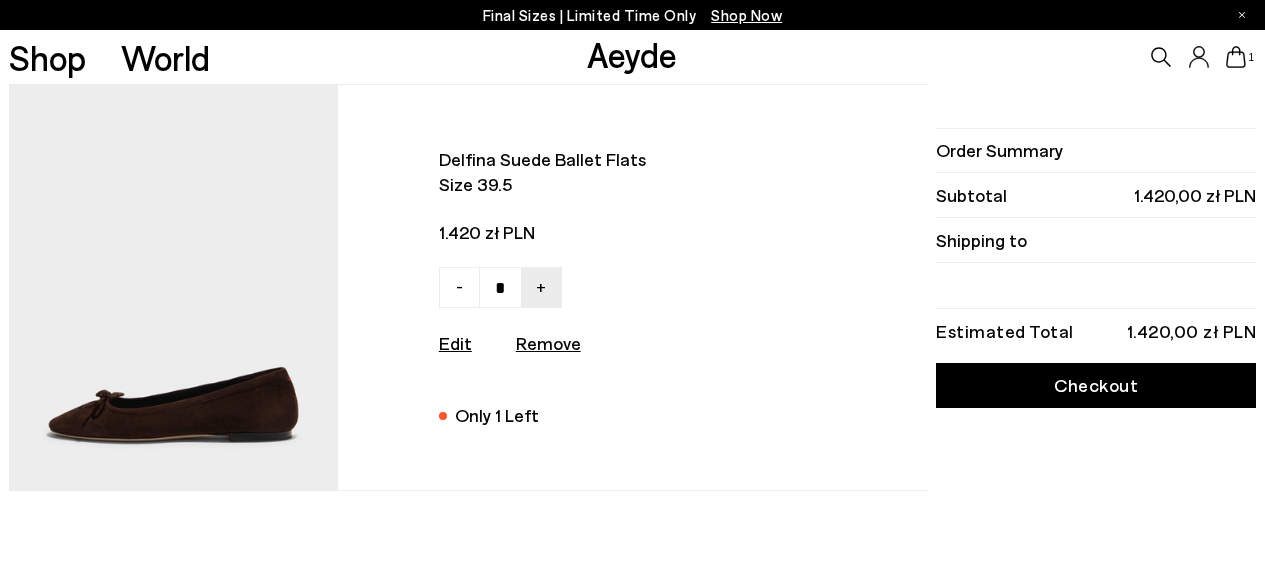 scroll, scrollTop: 0, scrollLeft: 0, axis: both 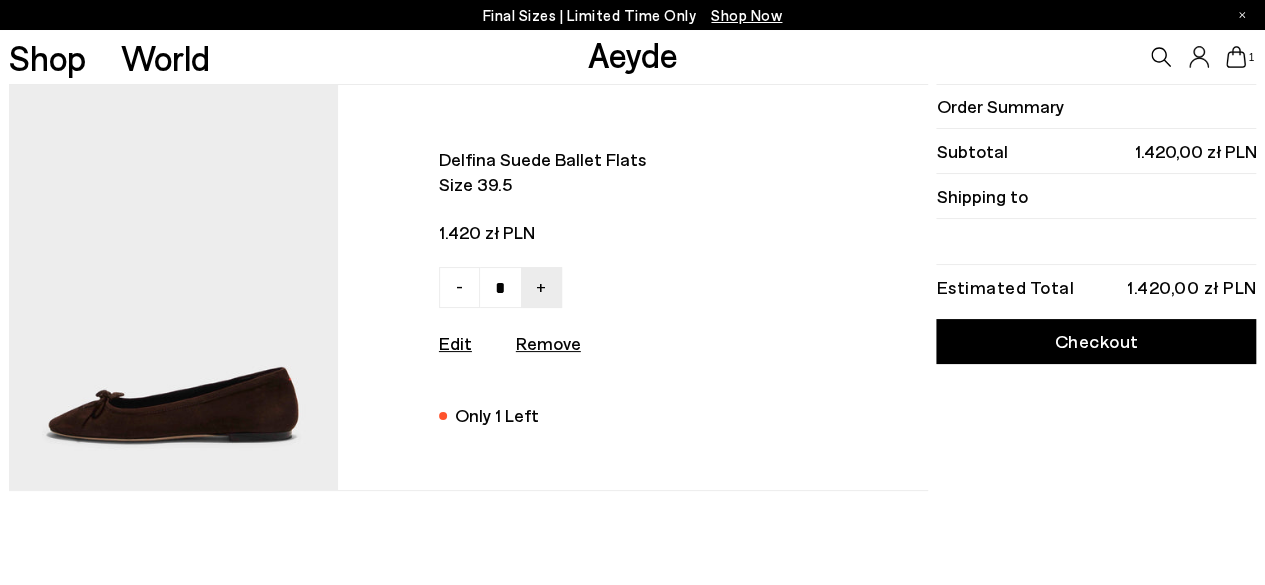 click on "Aeyde" at bounding box center [632, 54] 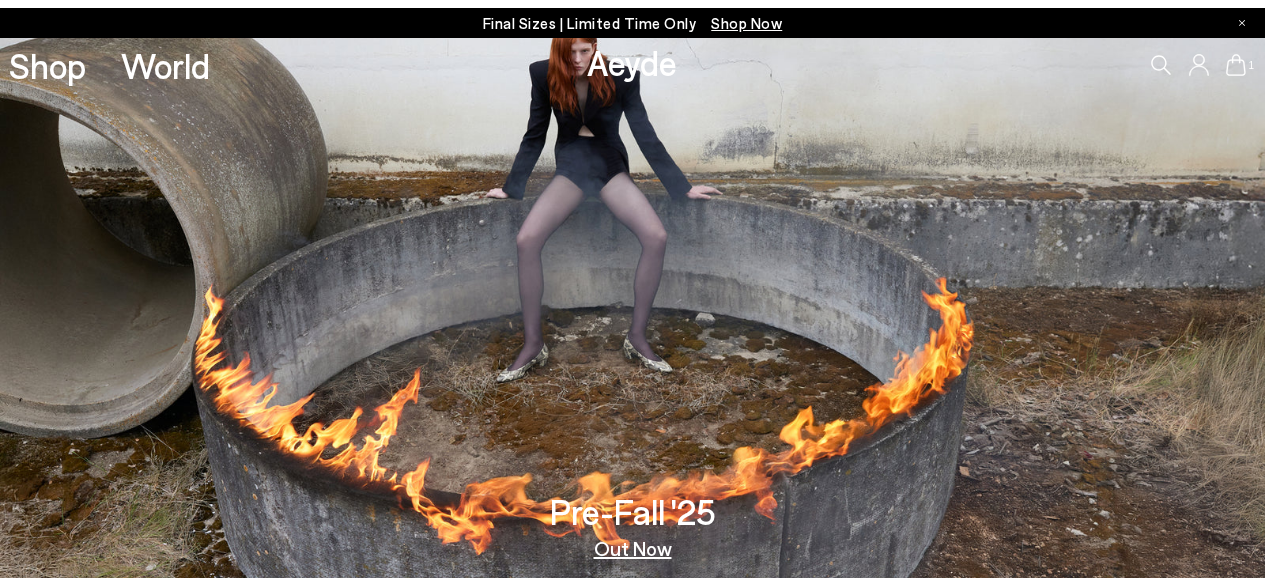 scroll, scrollTop: 0, scrollLeft: 0, axis: both 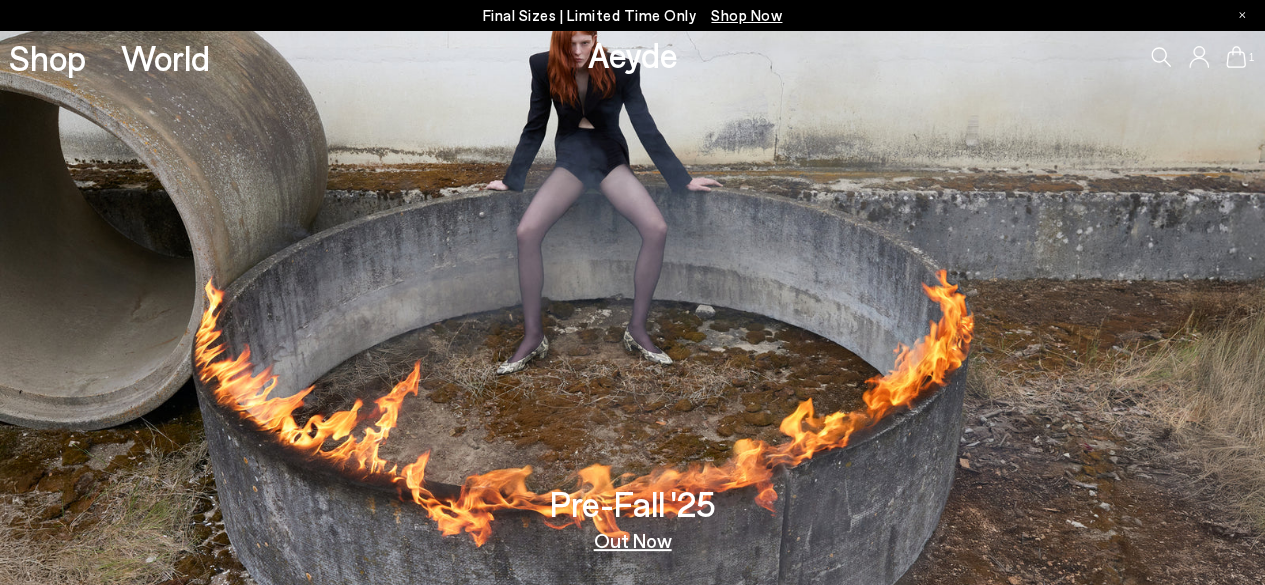 click 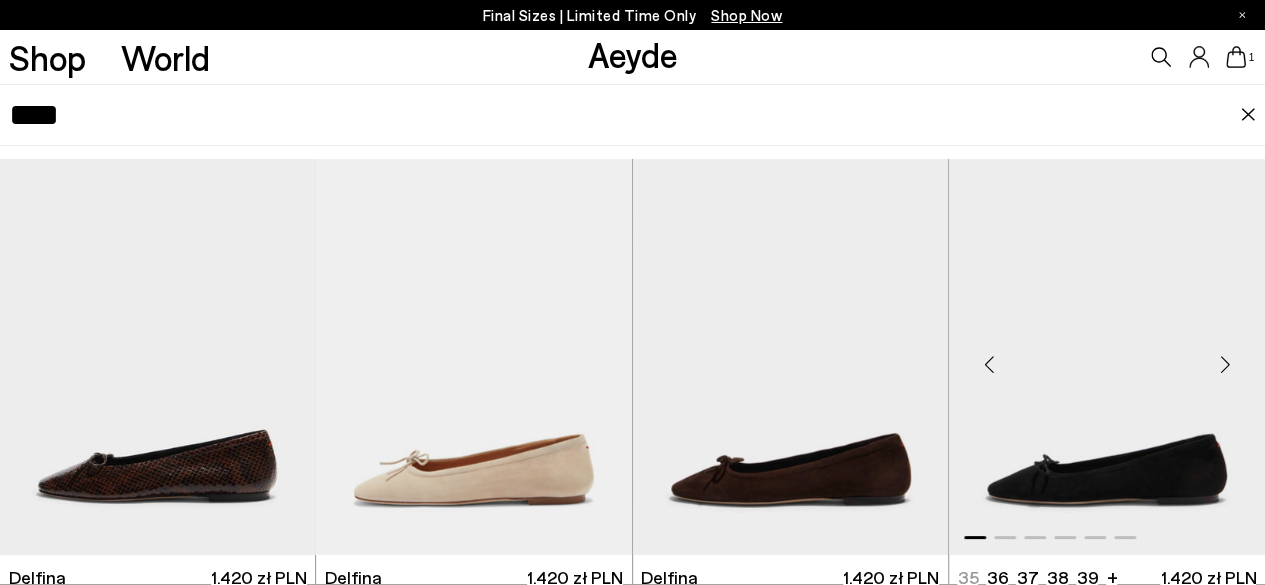 type on "****" 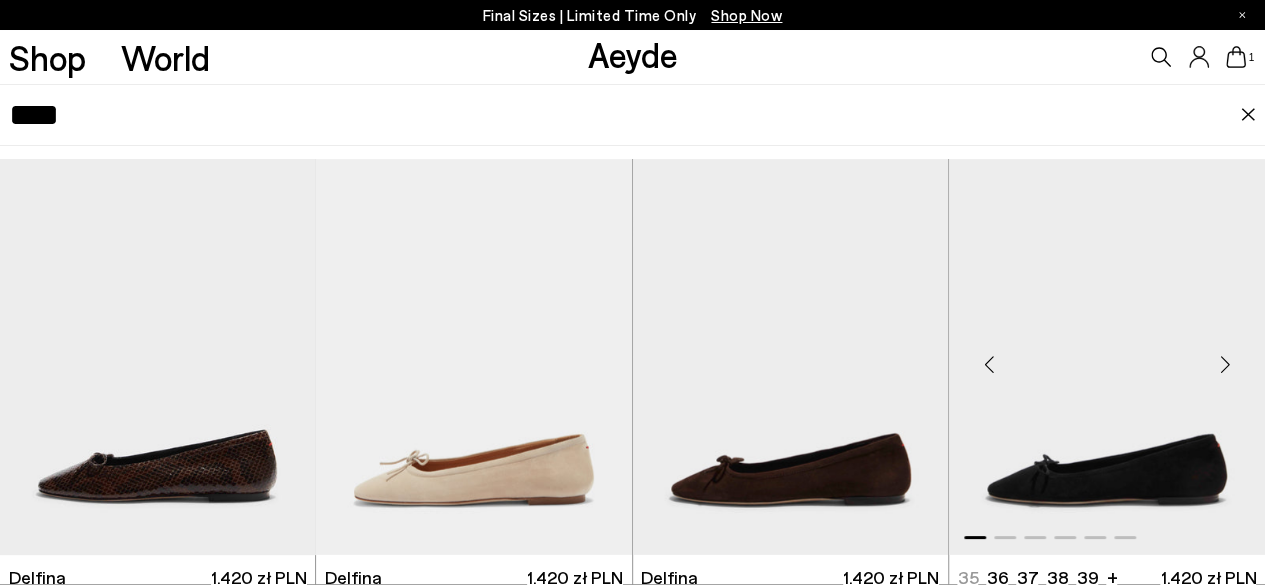 click at bounding box center (1107, 357) 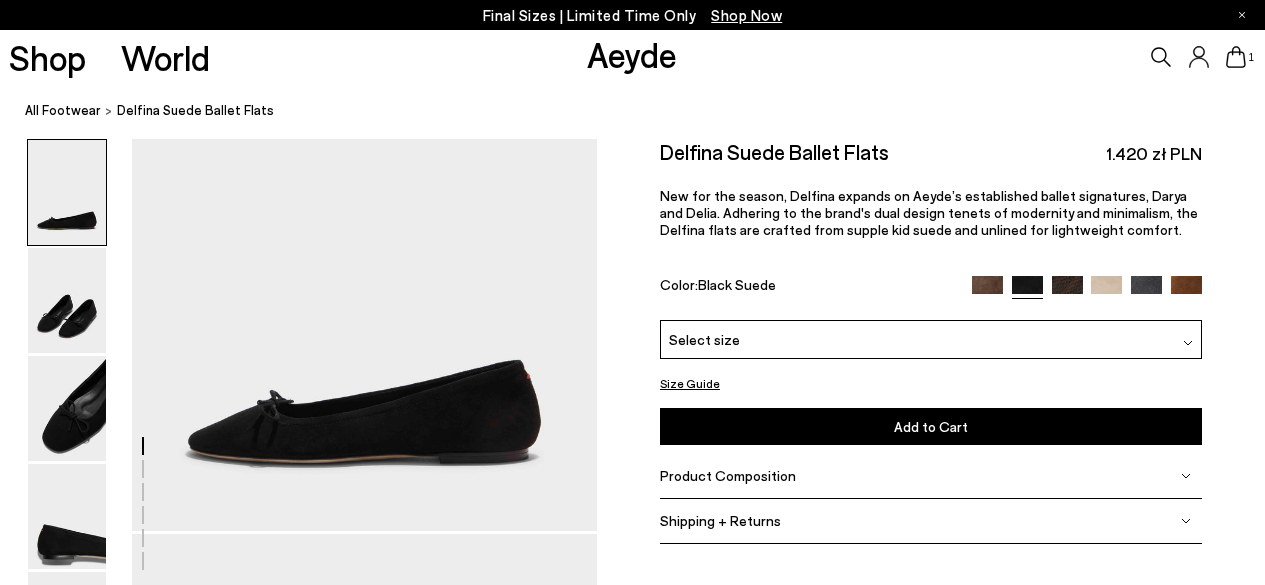 scroll, scrollTop: 0, scrollLeft: 0, axis: both 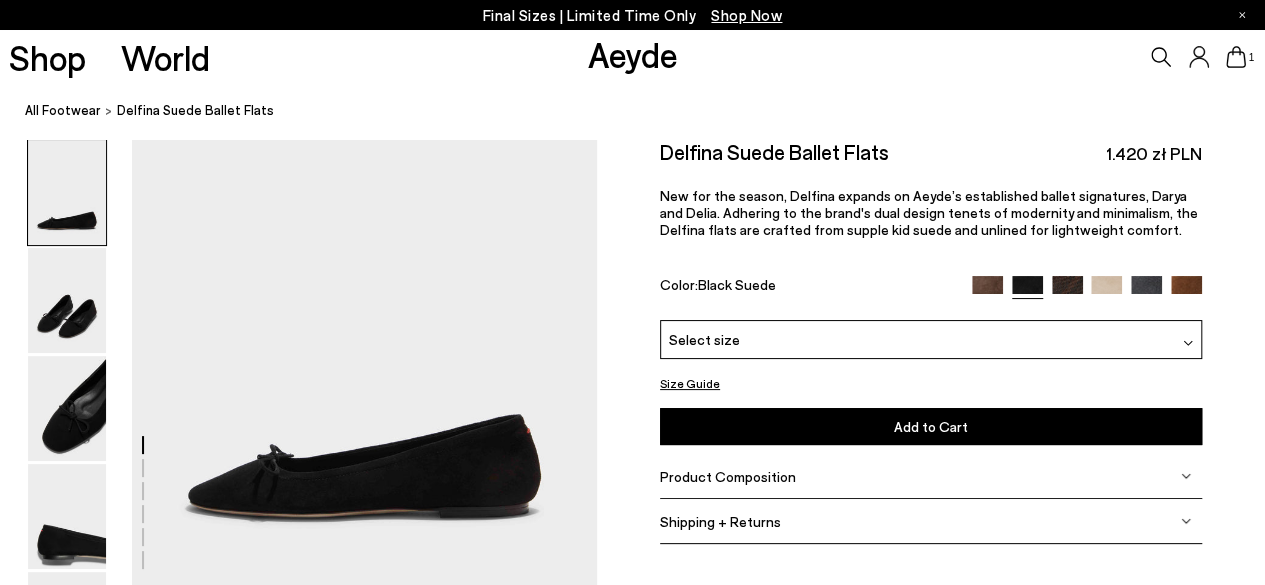click at bounding box center (1188, 343) 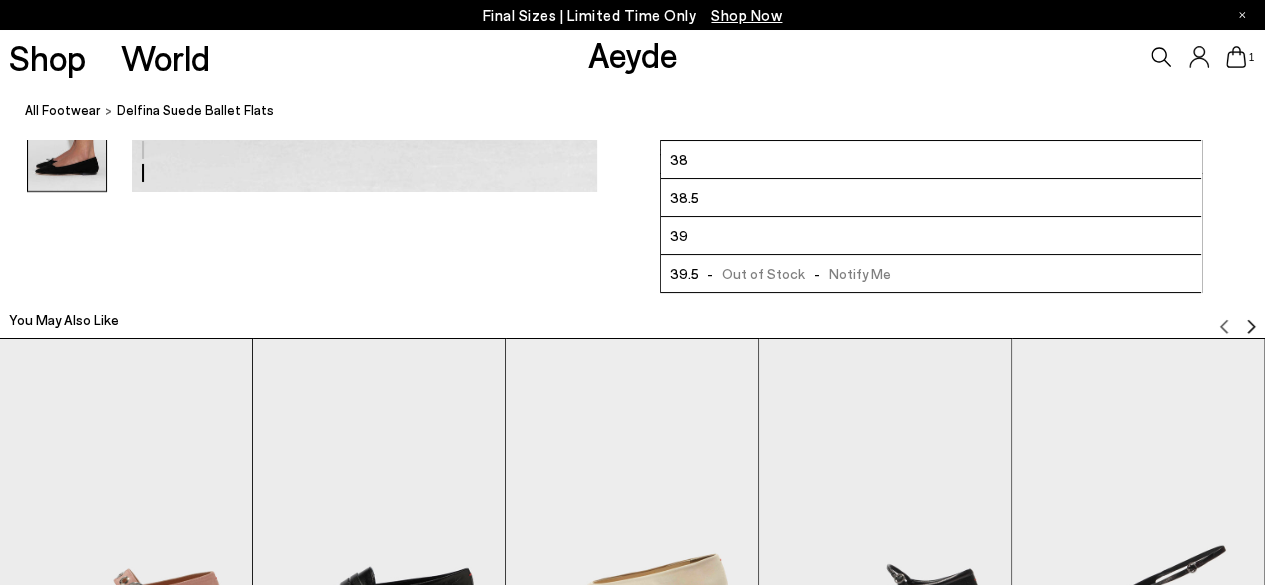 scroll, scrollTop: 3520, scrollLeft: 0, axis: vertical 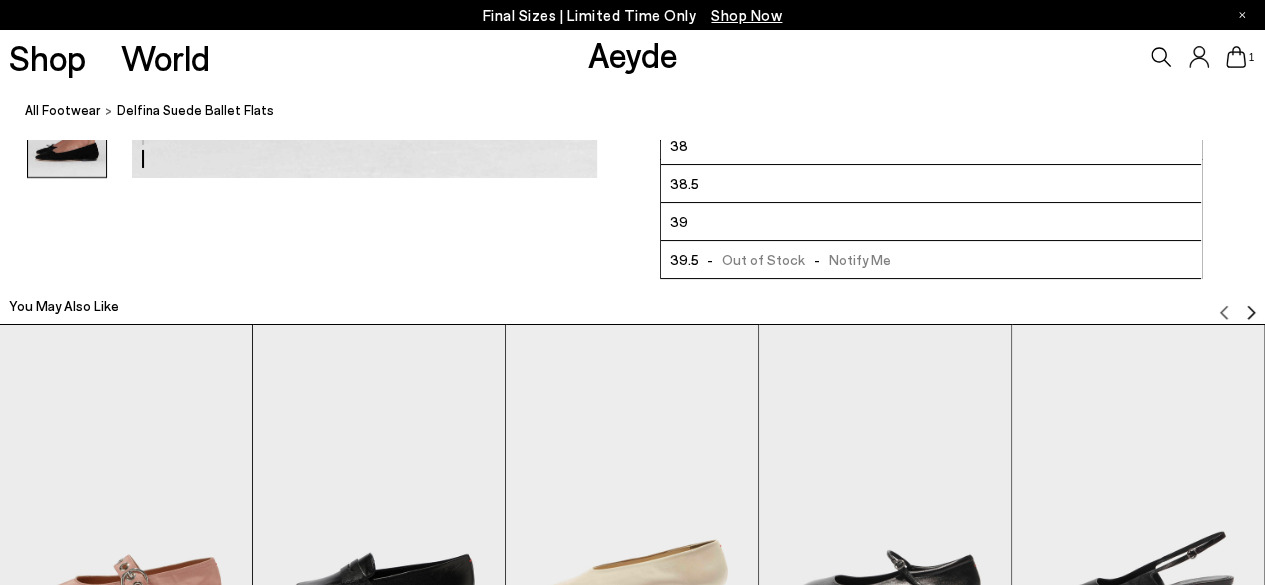 click on "39" at bounding box center (931, 222) 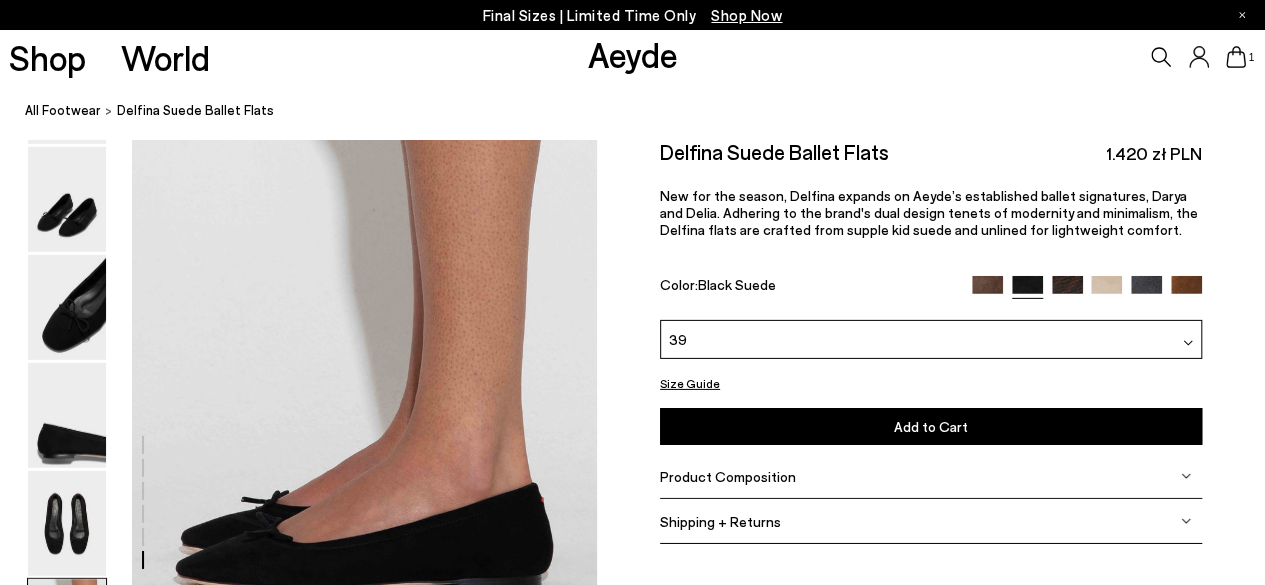 scroll, scrollTop: 3006, scrollLeft: 0, axis: vertical 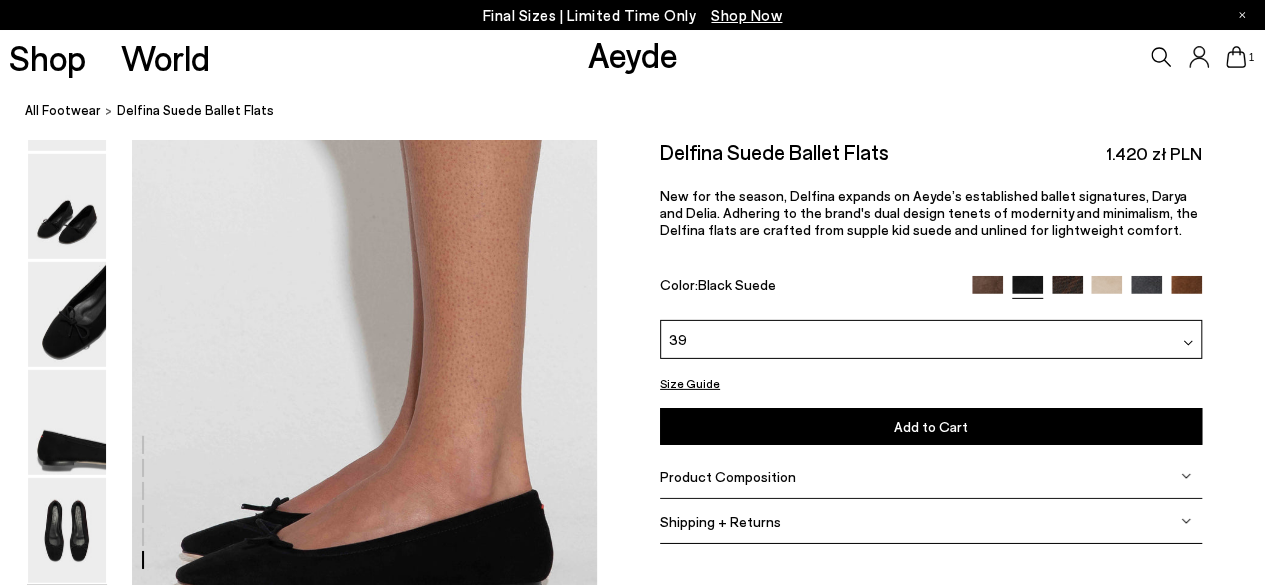 click on "Size Guide" at bounding box center (690, 383) 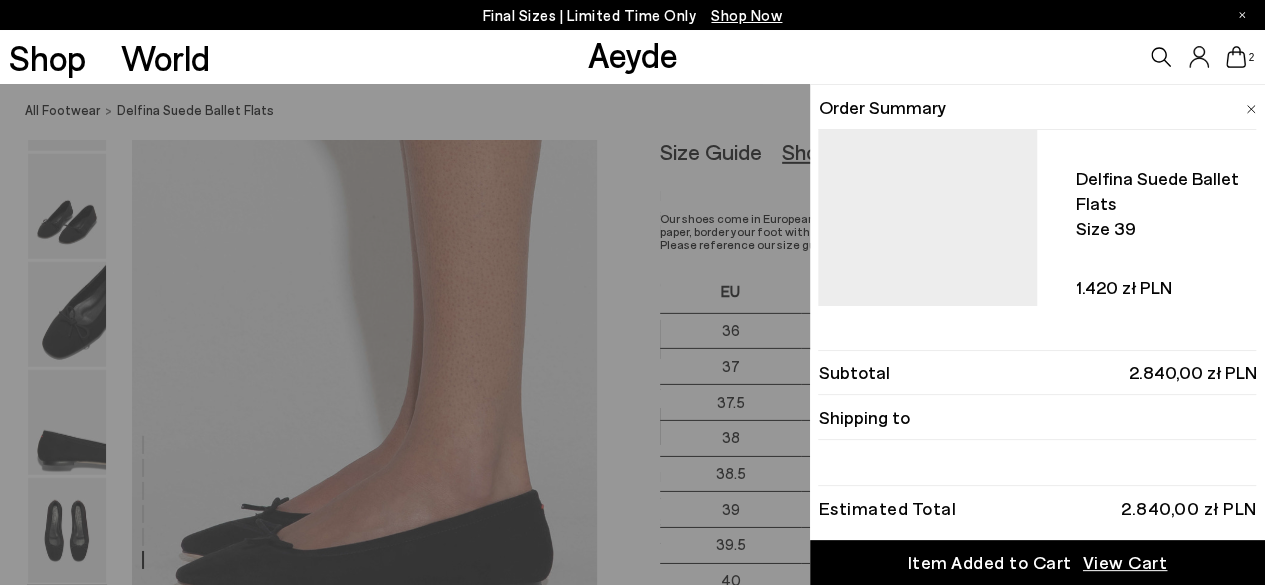 click on "Quick Add
Color
Size
View Details
Order Summary
Delfina suede ballet flats
Size
39
- + Only 1 Left" at bounding box center [632, 334] 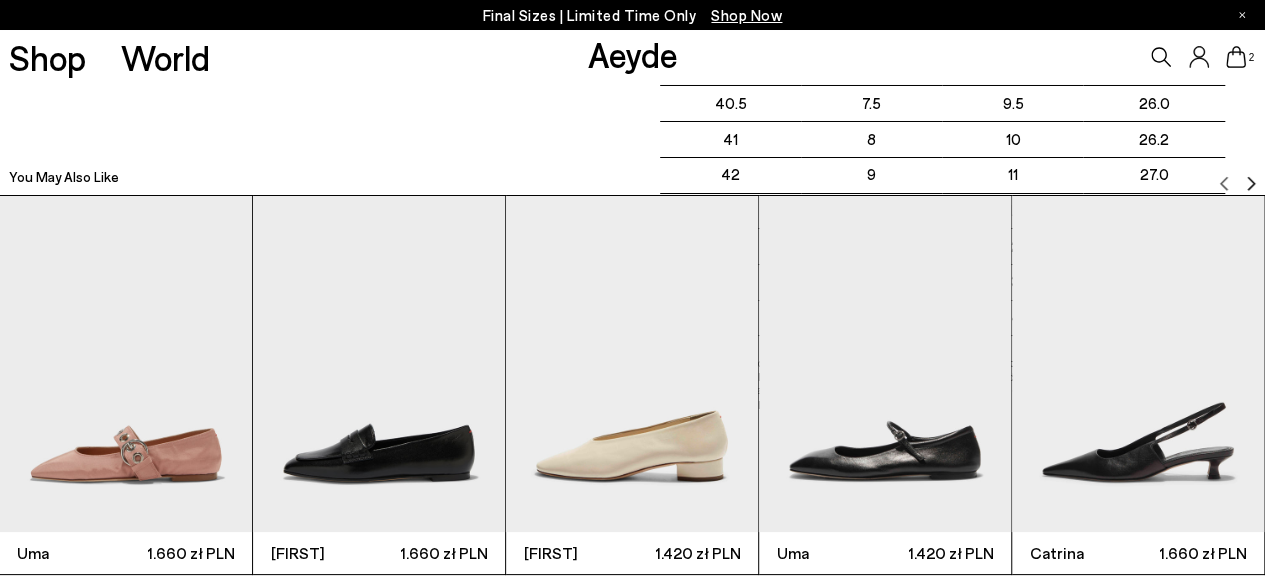 scroll, scrollTop: 3733, scrollLeft: 0, axis: vertical 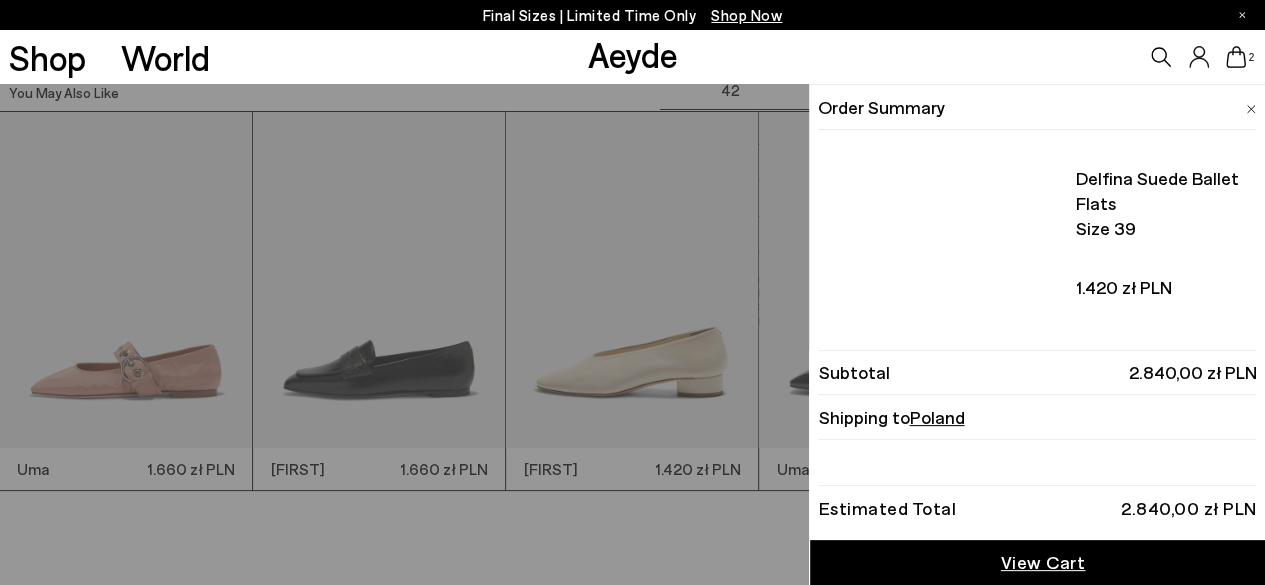 click 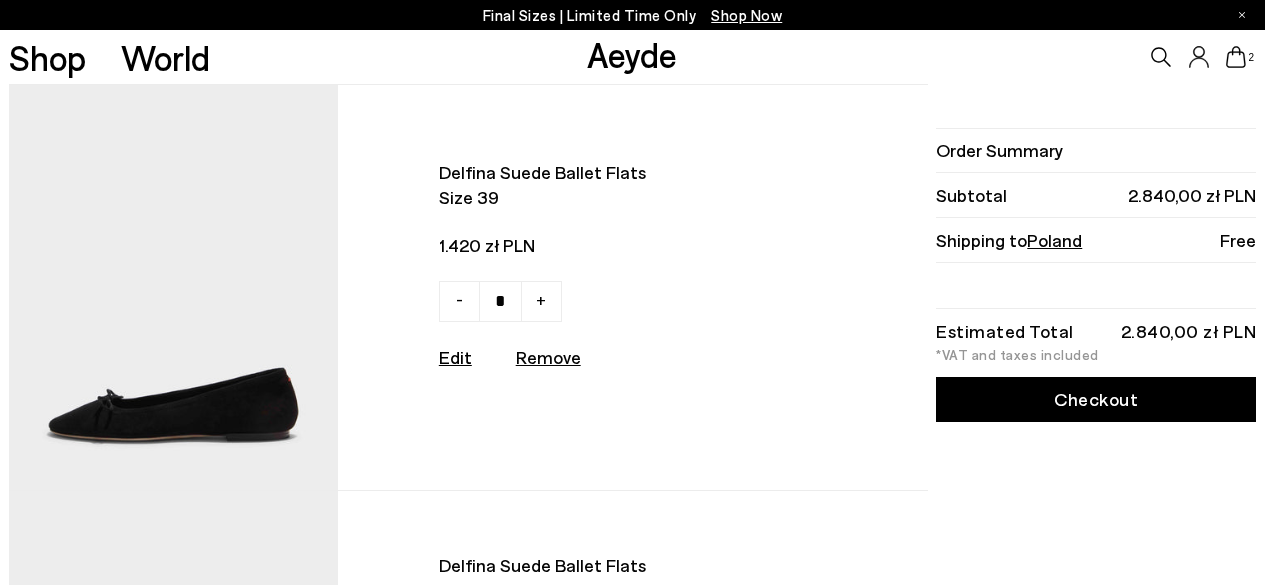 scroll, scrollTop: 0, scrollLeft: 0, axis: both 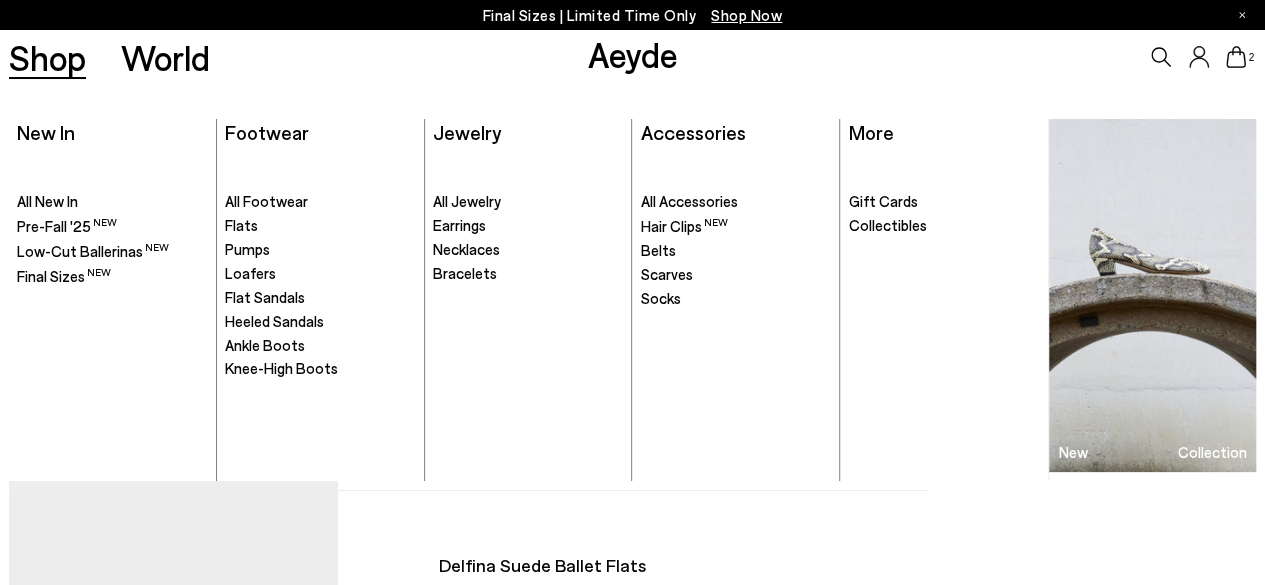 click on "Shop" at bounding box center (47, 57) 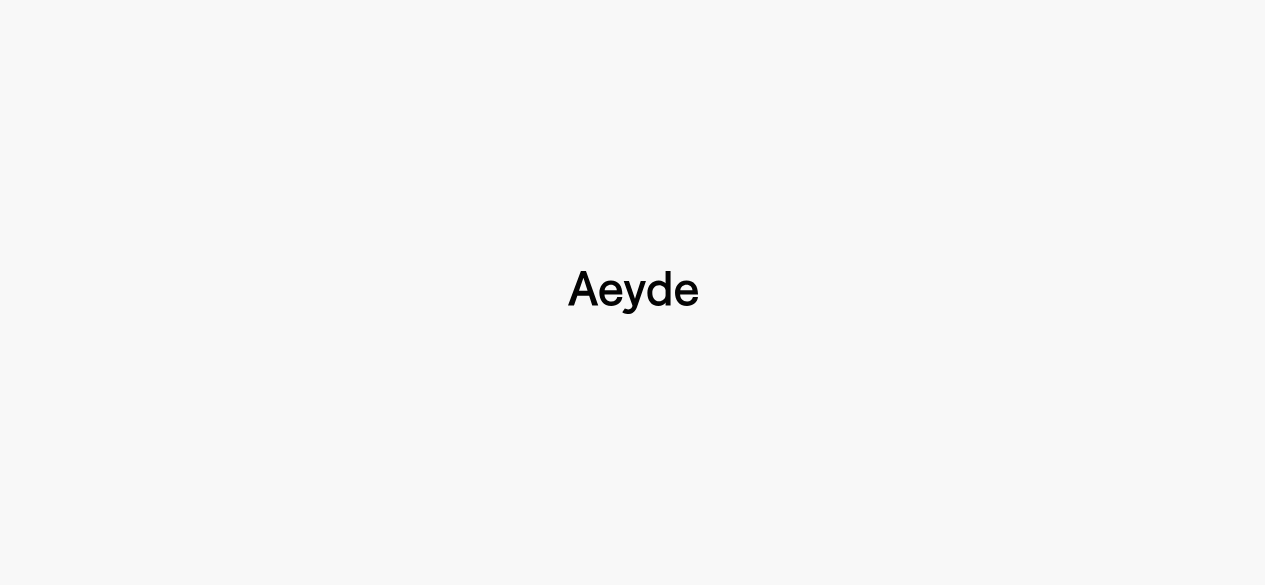 type 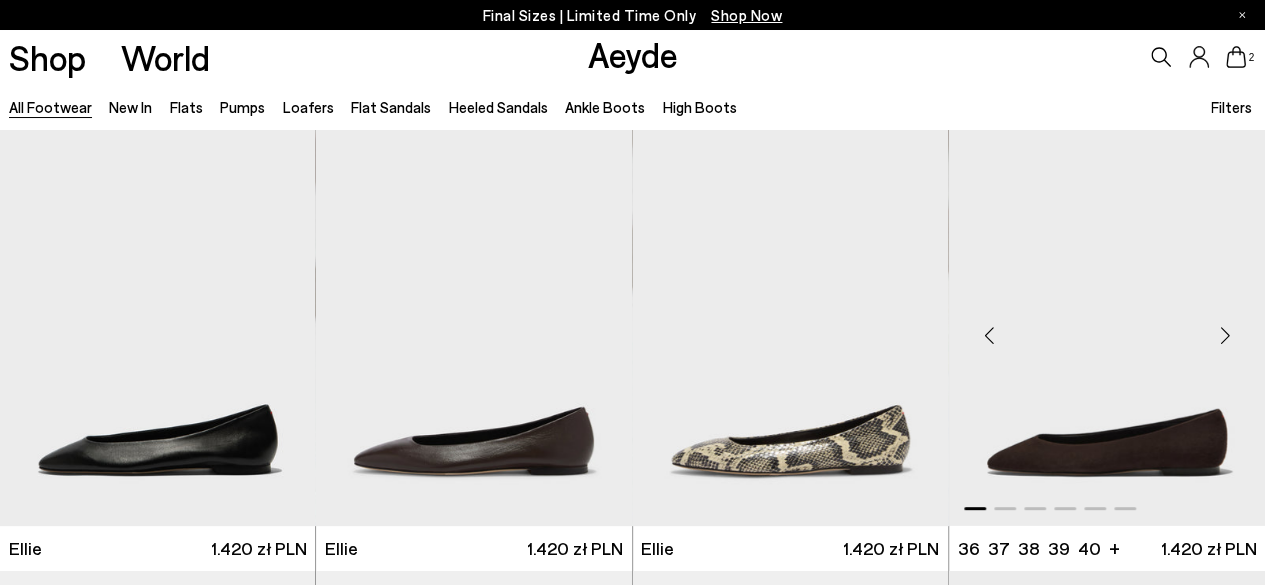 click at bounding box center [1225, 336] 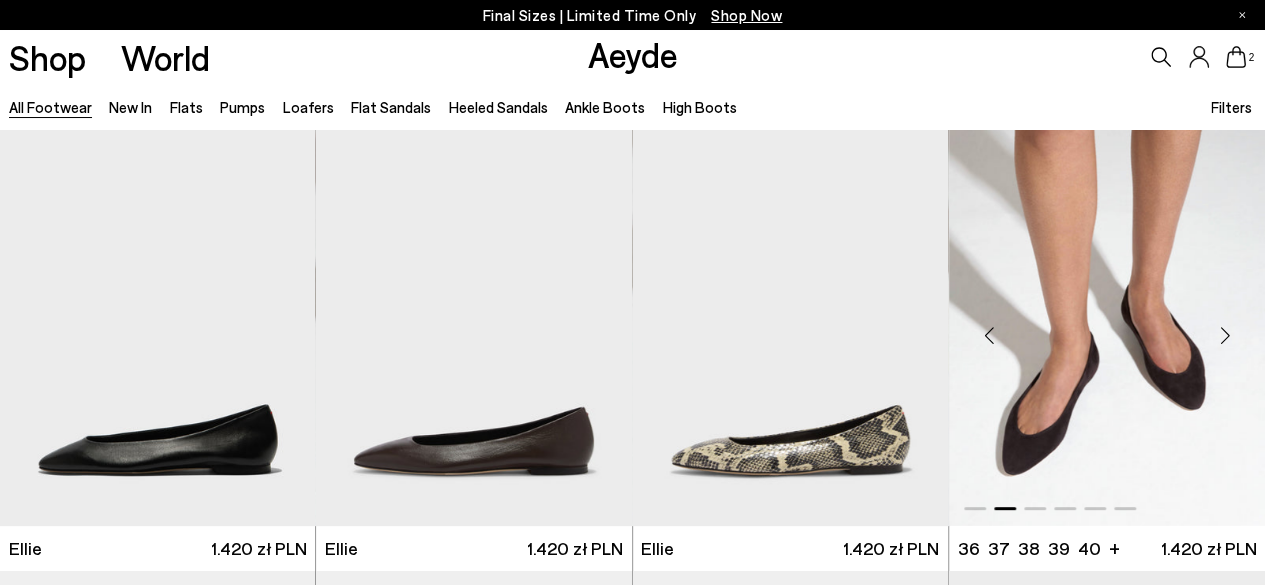 click at bounding box center (1225, 336) 